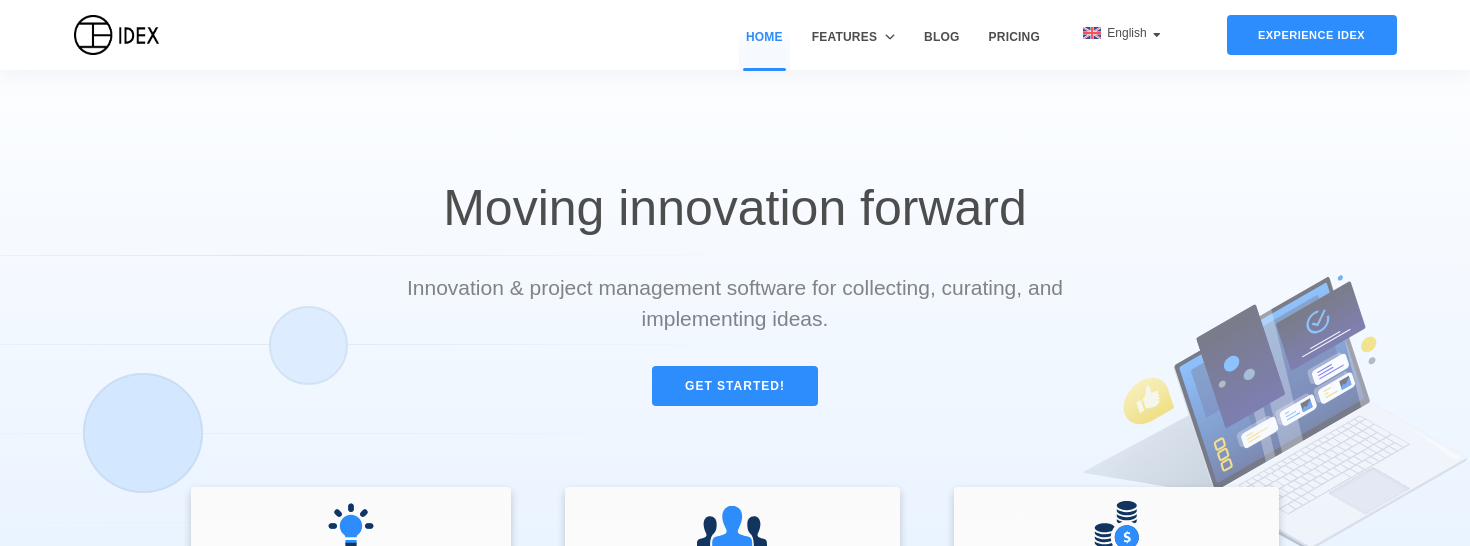 scroll, scrollTop: 0, scrollLeft: 0, axis: both 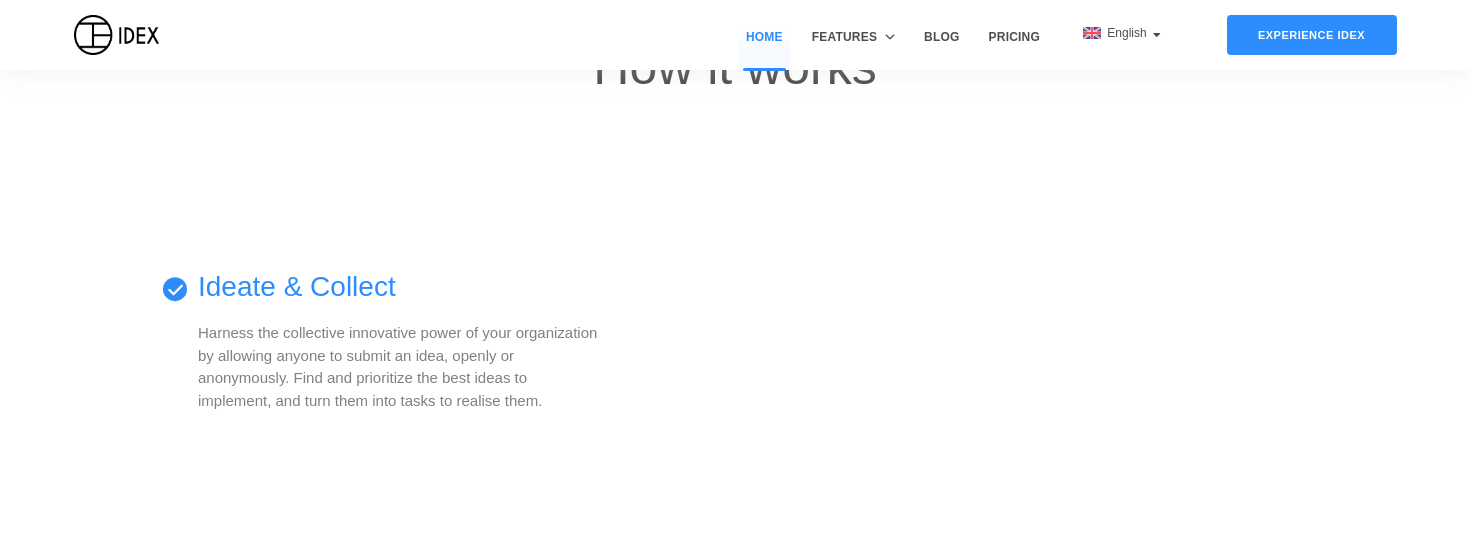 click at bounding box center (1013, 363) 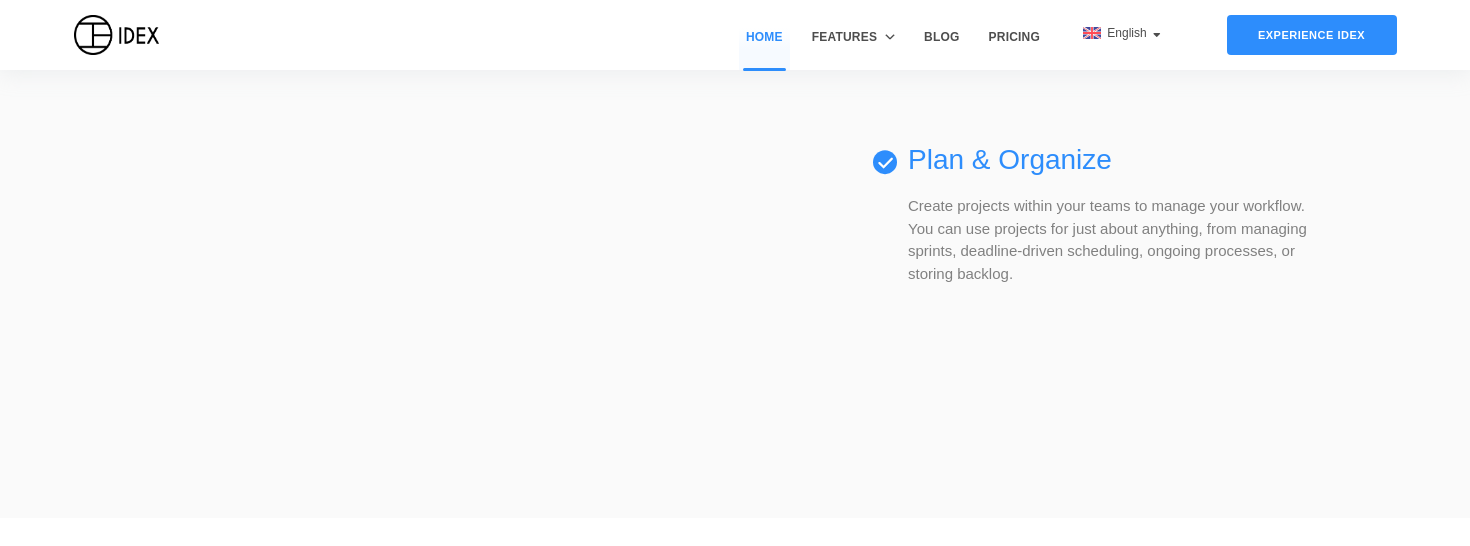 scroll, scrollTop: 1665, scrollLeft: 0, axis: vertical 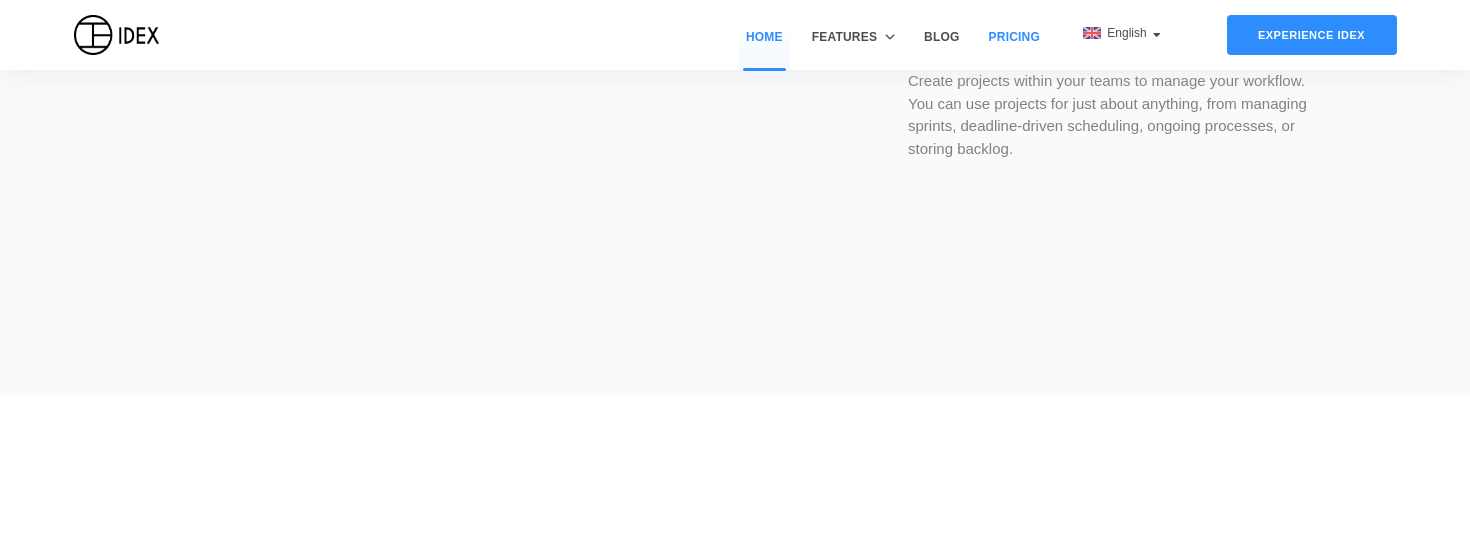 click on "Pricing" at bounding box center (1014, 49) 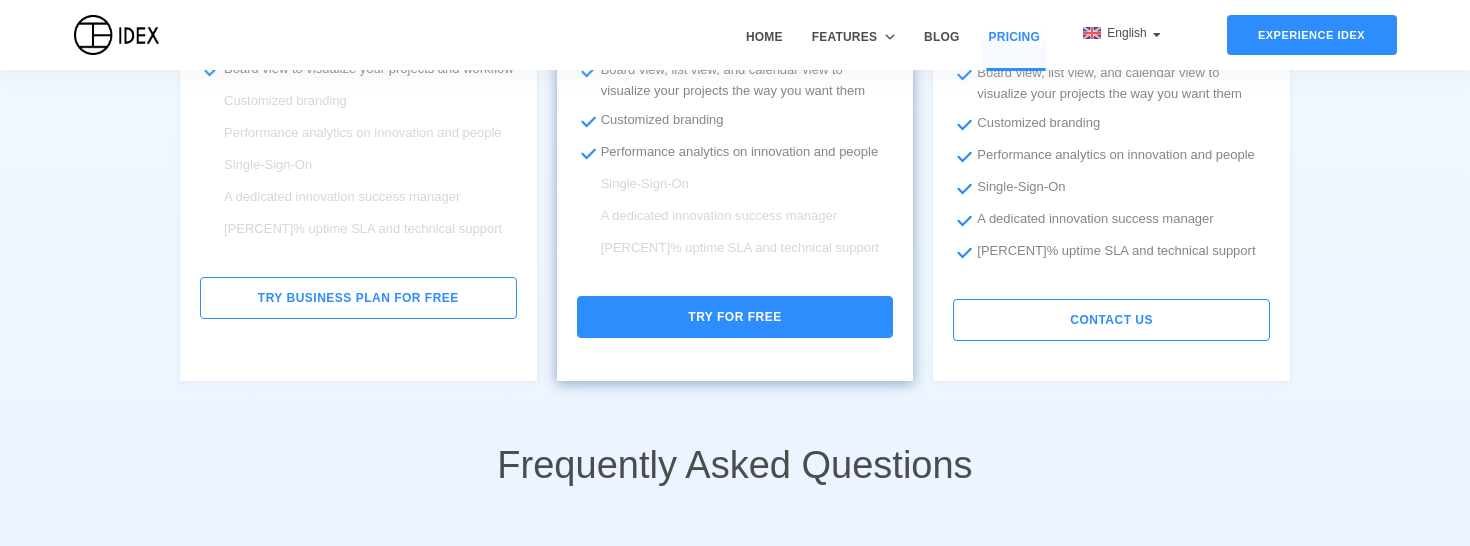 scroll, scrollTop: 880, scrollLeft: 0, axis: vertical 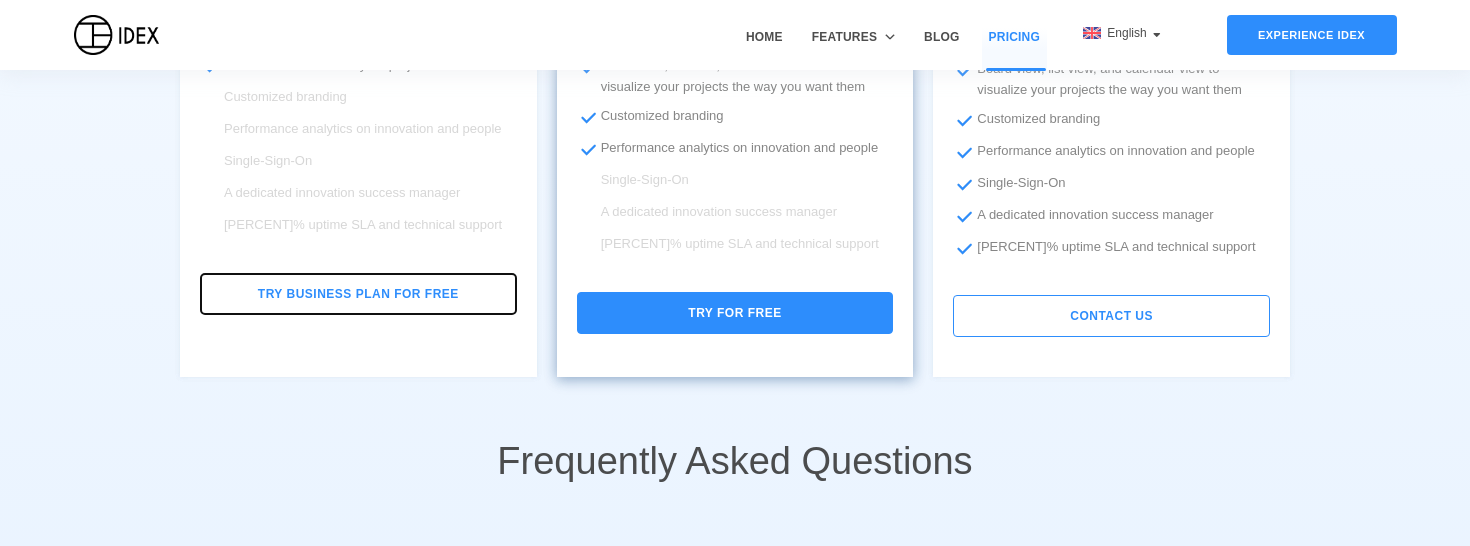 click on "Try Business plan for free" at bounding box center (358, 294) 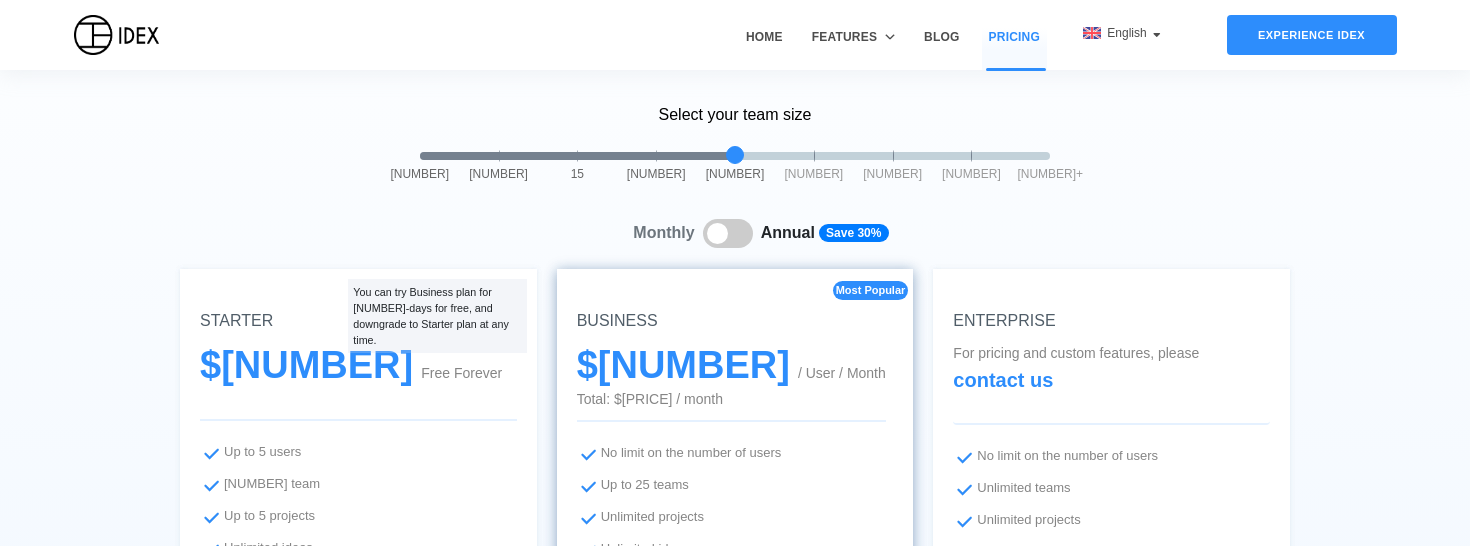 scroll, scrollTop: 0, scrollLeft: 0, axis: both 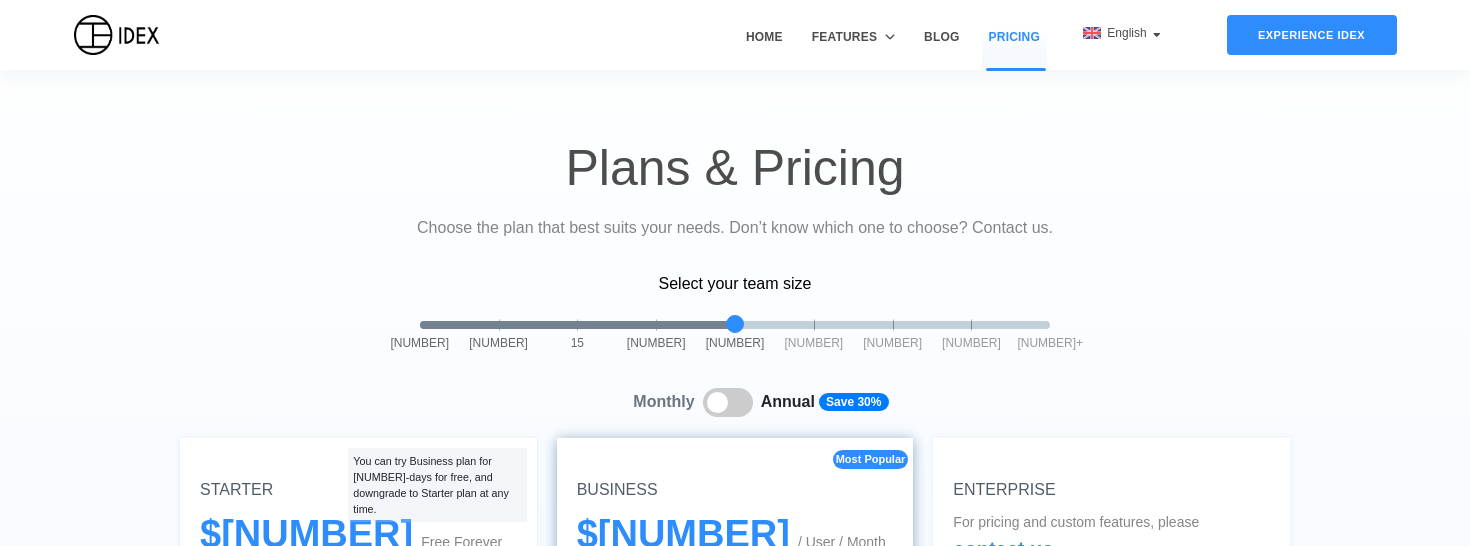 click at bounding box center (735, 323) 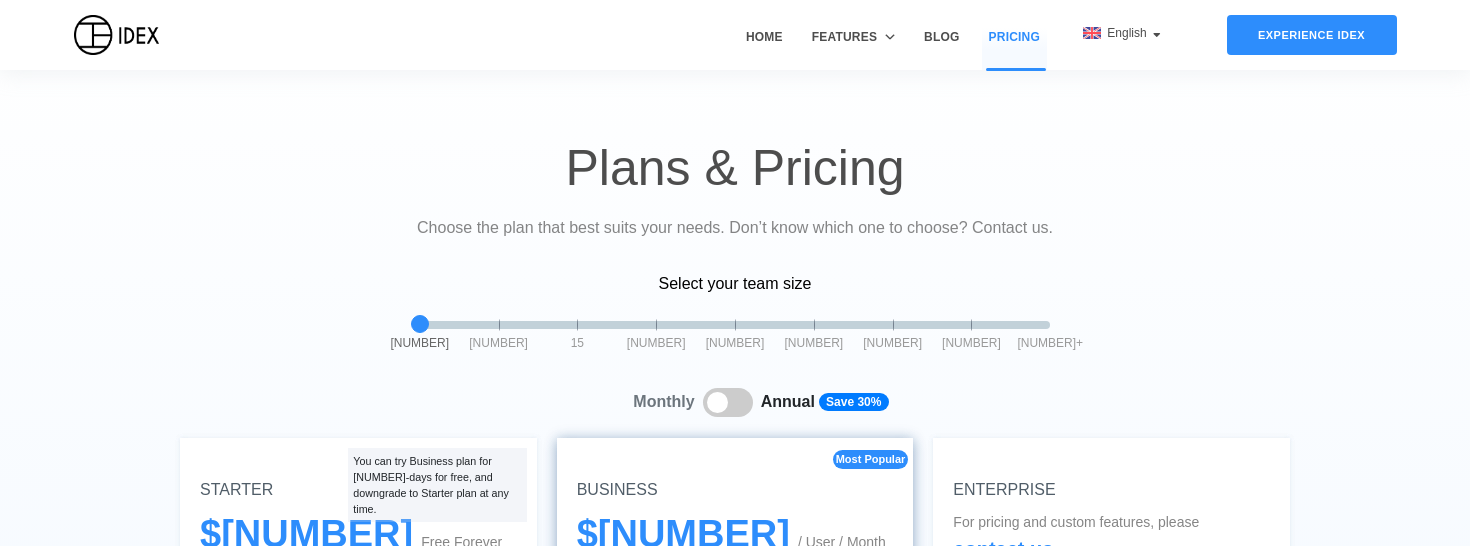 drag, startPoint x: 733, startPoint y: 326, endPoint x: 420, endPoint y: 313, distance: 313.26987 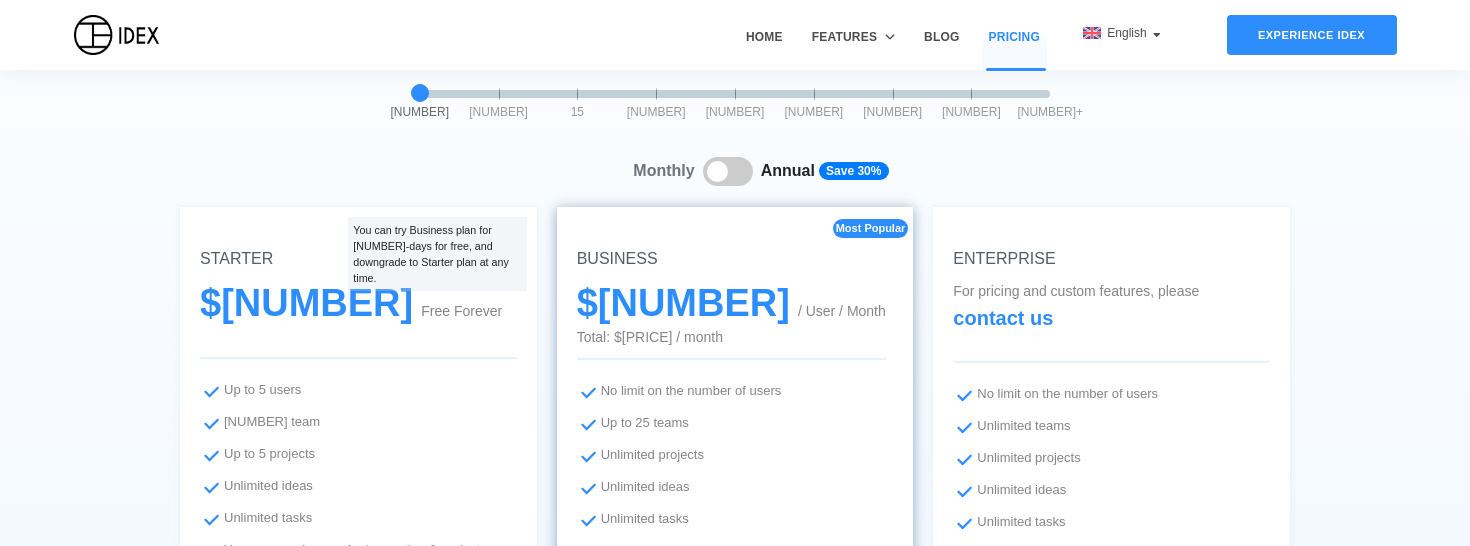 scroll, scrollTop: 194, scrollLeft: 0, axis: vertical 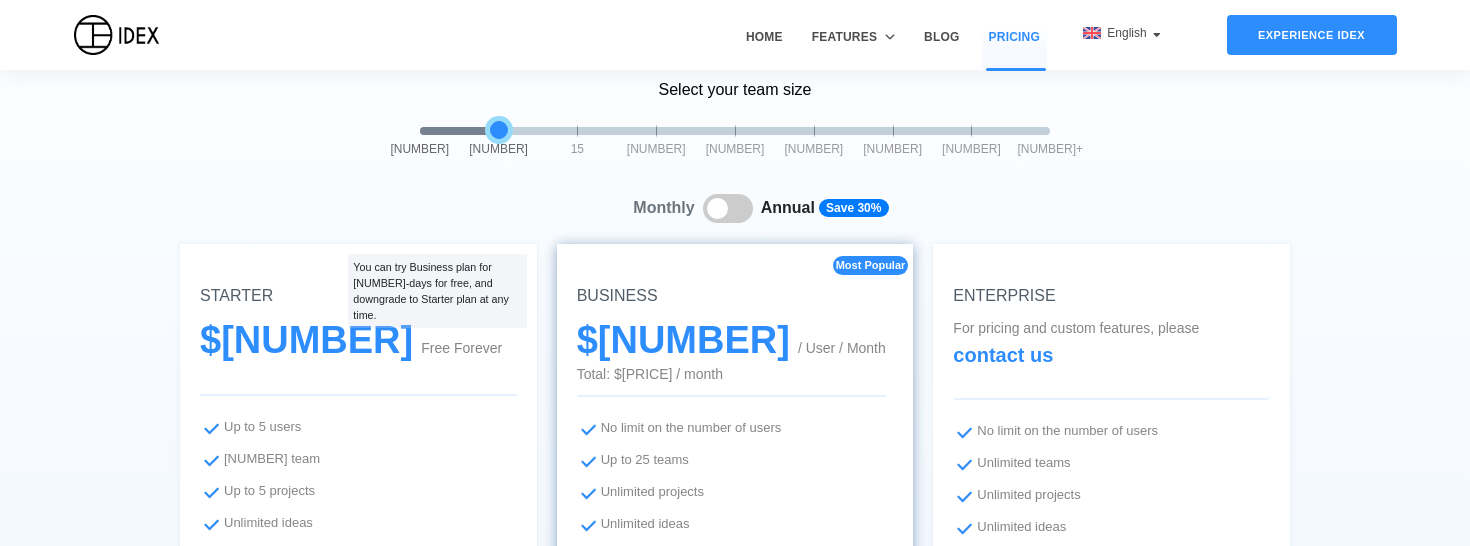 drag, startPoint x: 425, startPoint y: 130, endPoint x: 513, endPoint y: 133, distance: 88.051125 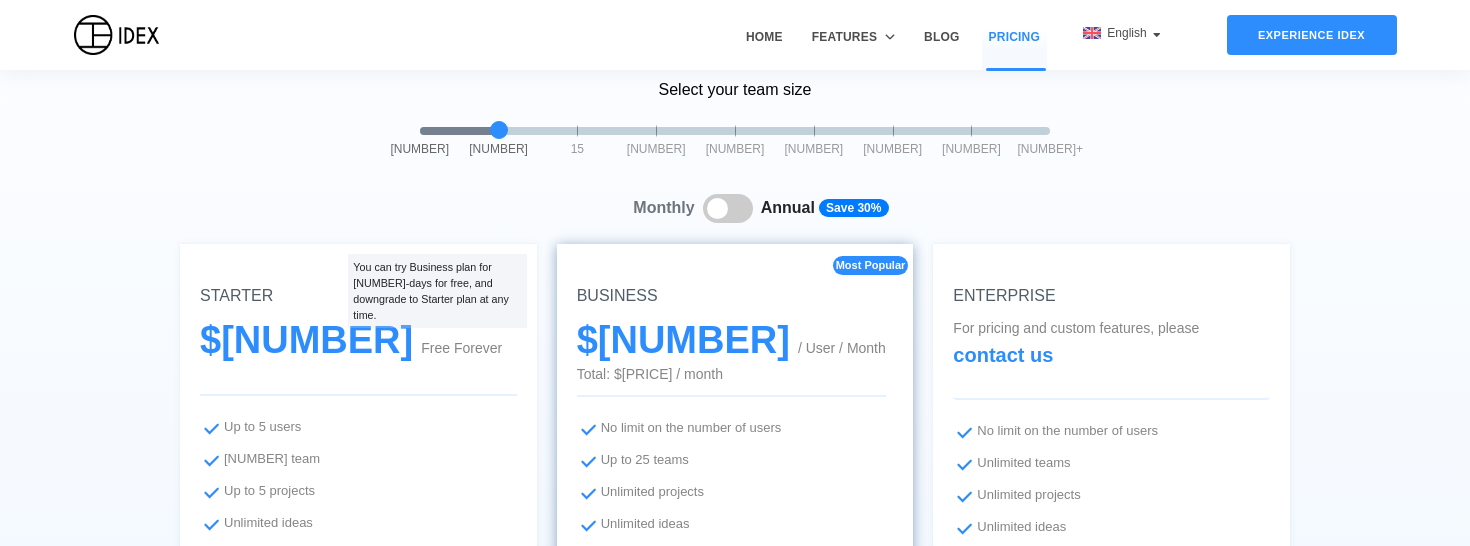 drag, startPoint x: 513, startPoint y: 134, endPoint x: 628, endPoint y: 130, distance: 115.06954 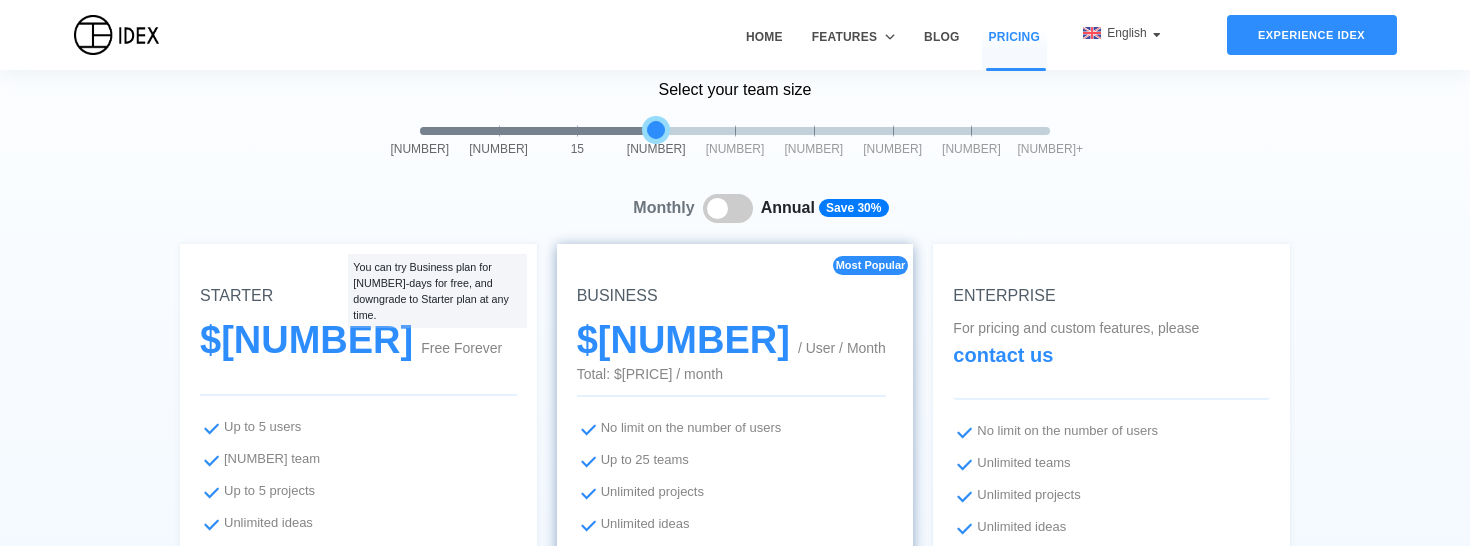 drag, startPoint x: 492, startPoint y: 129, endPoint x: 611, endPoint y: 130, distance: 119.0042 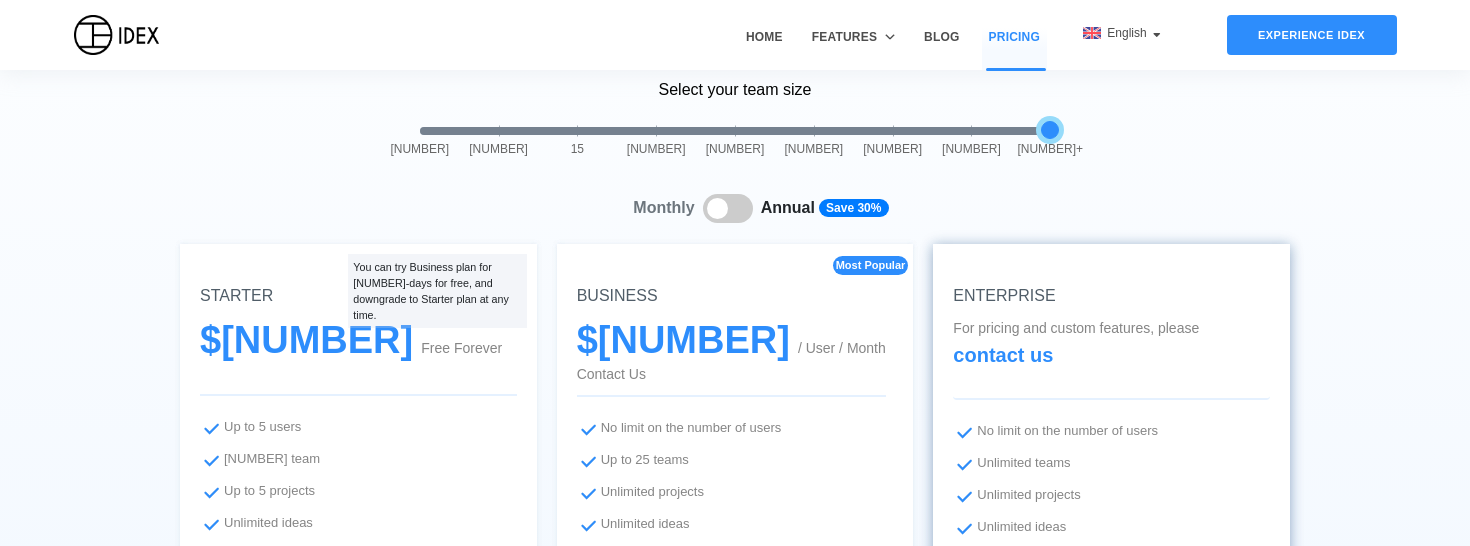 drag, startPoint x: 656, startPoint y: 129, endPoint x: 1070, endPoint y: 148, distance: 414.43576 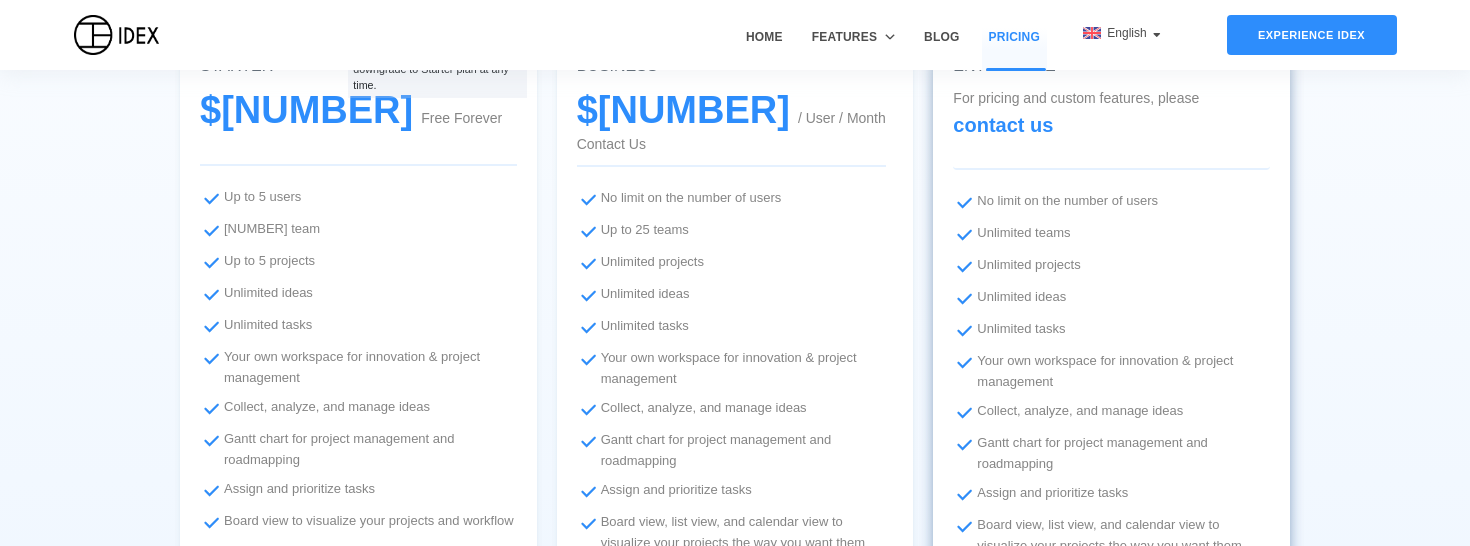 scroll, scrollTop: 0, scrollLeft: 0, axis: both 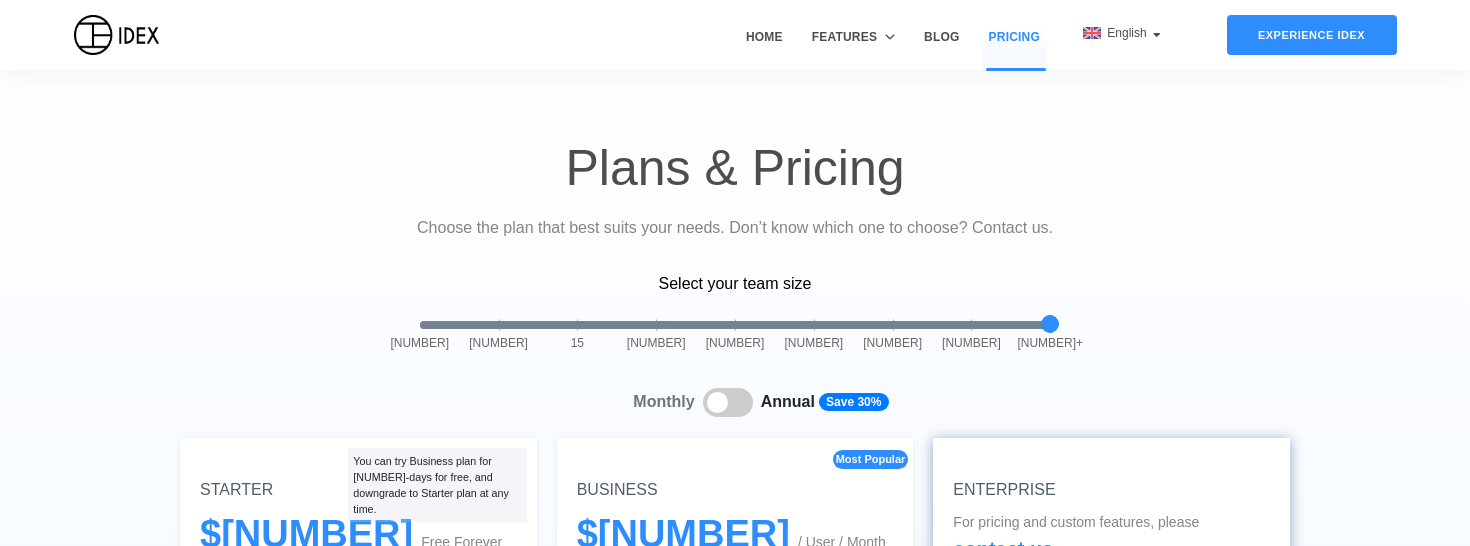 click at bounding box center (735, 323) 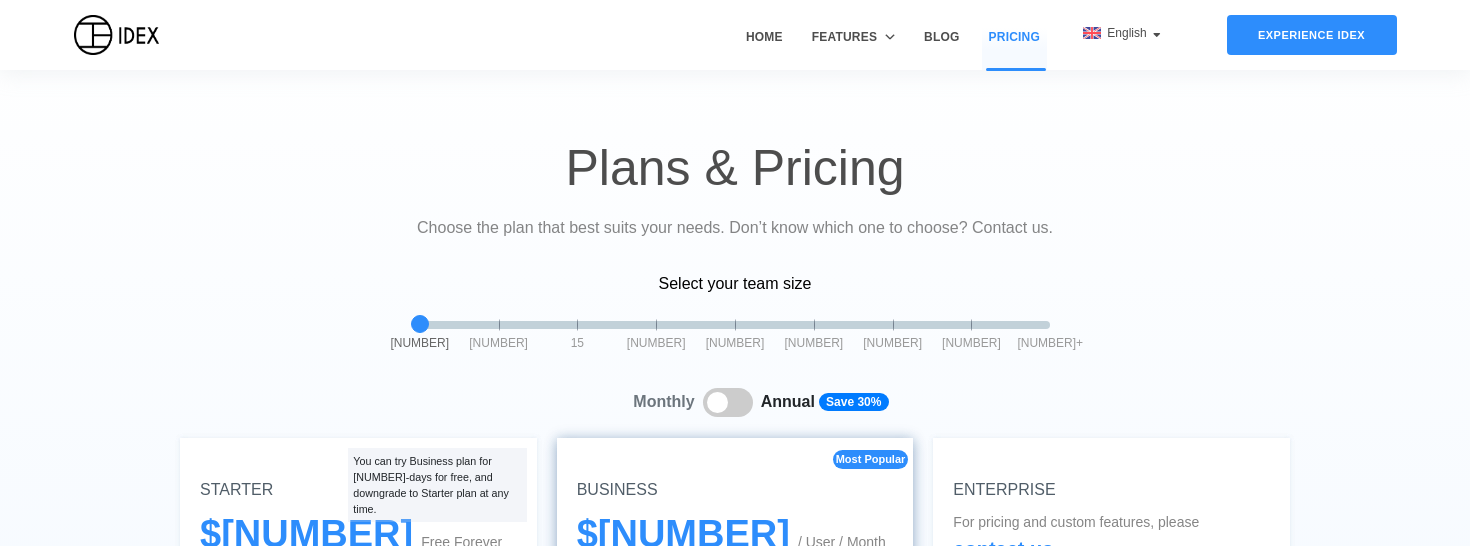 drag, startPoint x: 1055, startPoint y: 327, endPoint x: 424, endPoint y: 307, distance: 631.3169 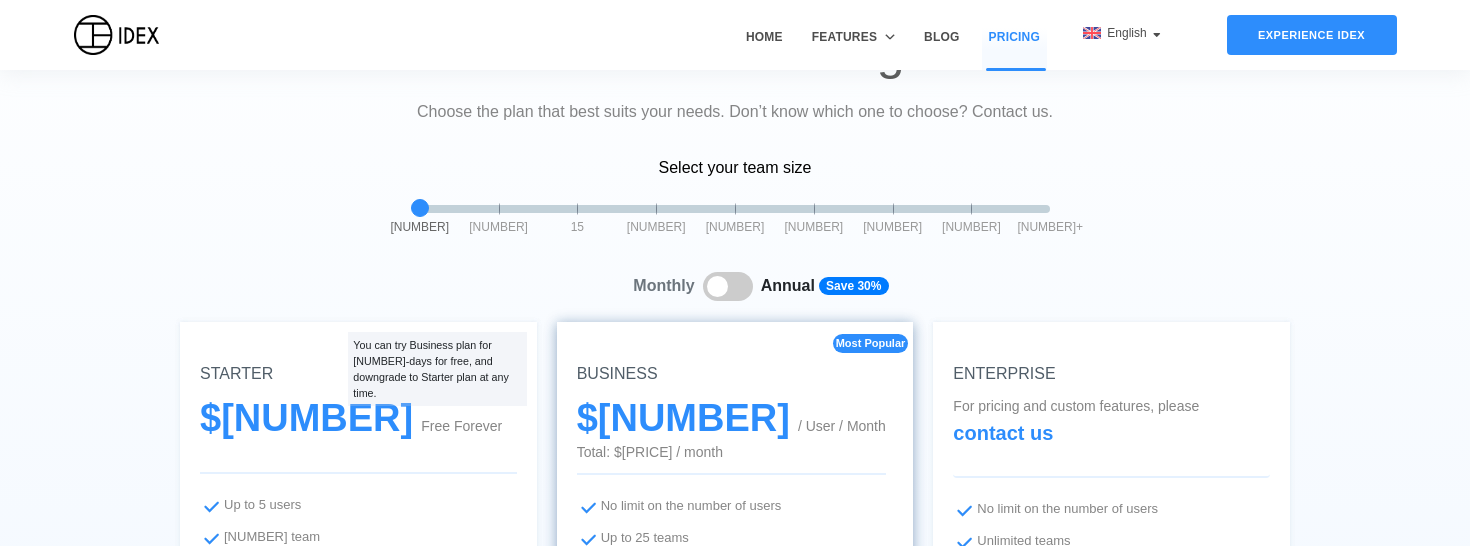 scroll, scrollTop: 0, scrollLeft: 0, axis: both 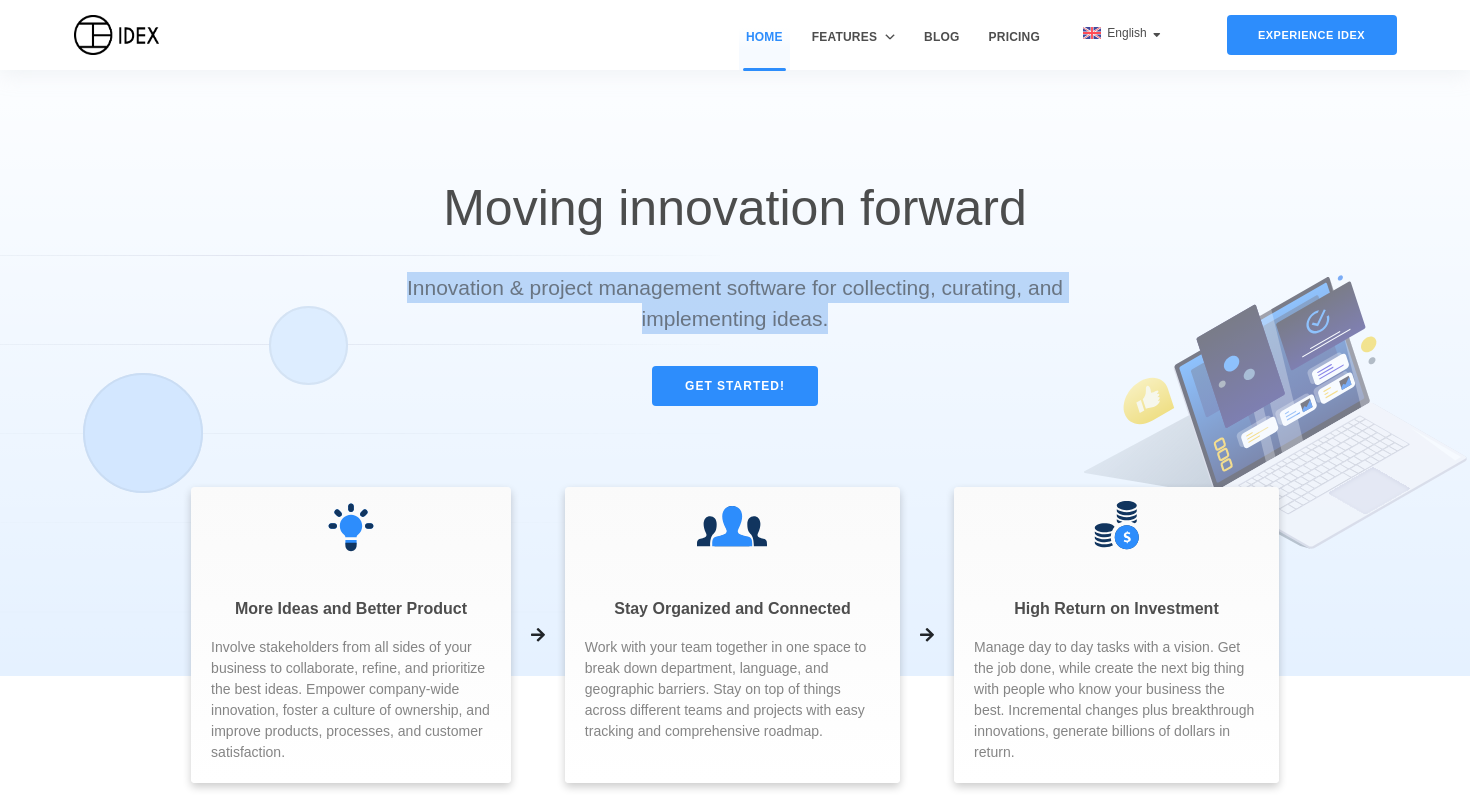drag, startPoint x: 843, startPoint y: 318, endPoint x: 407, endPoint y: 289, distance: 436.96338 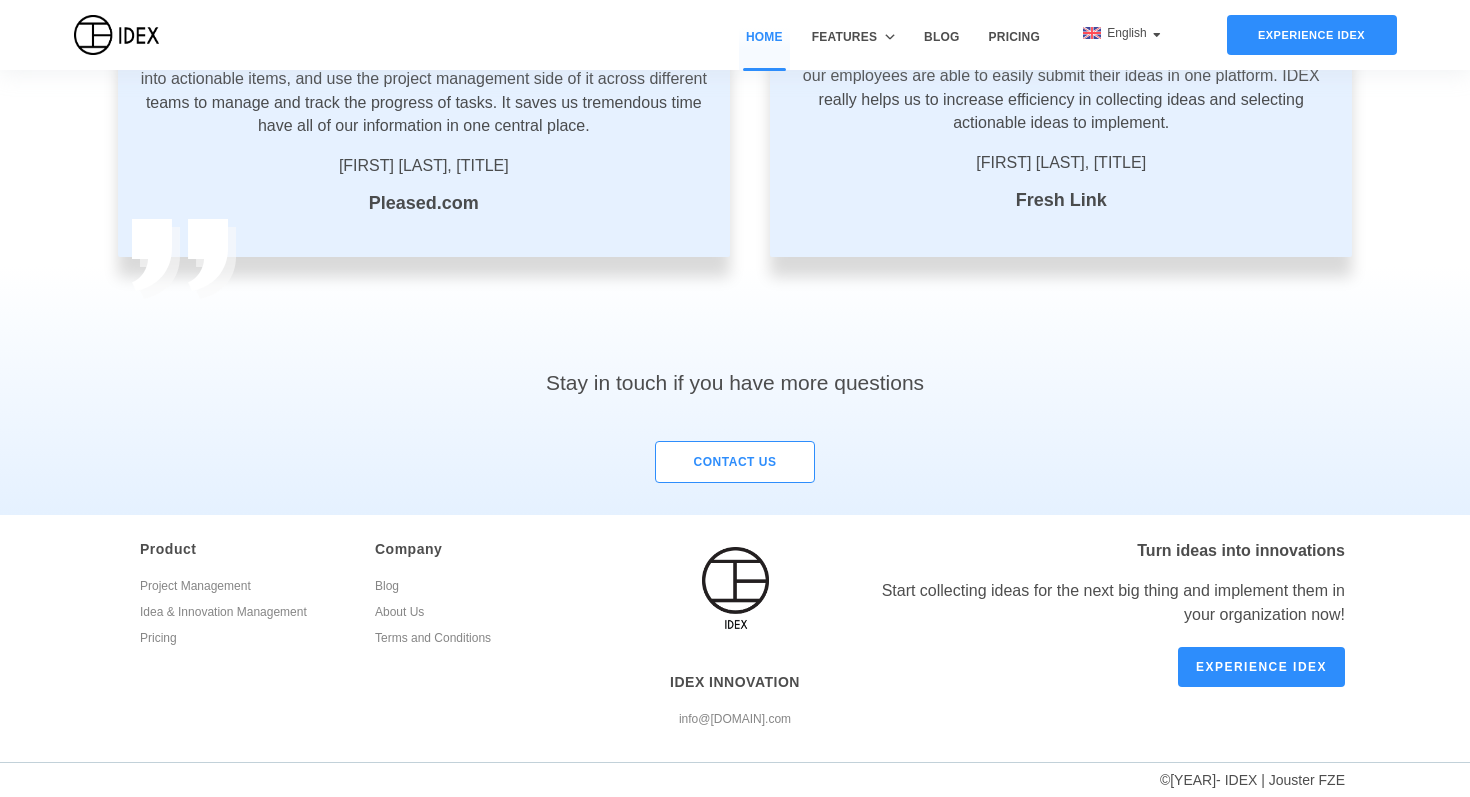 scroll, scrollTop: 3704, scrollLeft: 0, axis: vertical 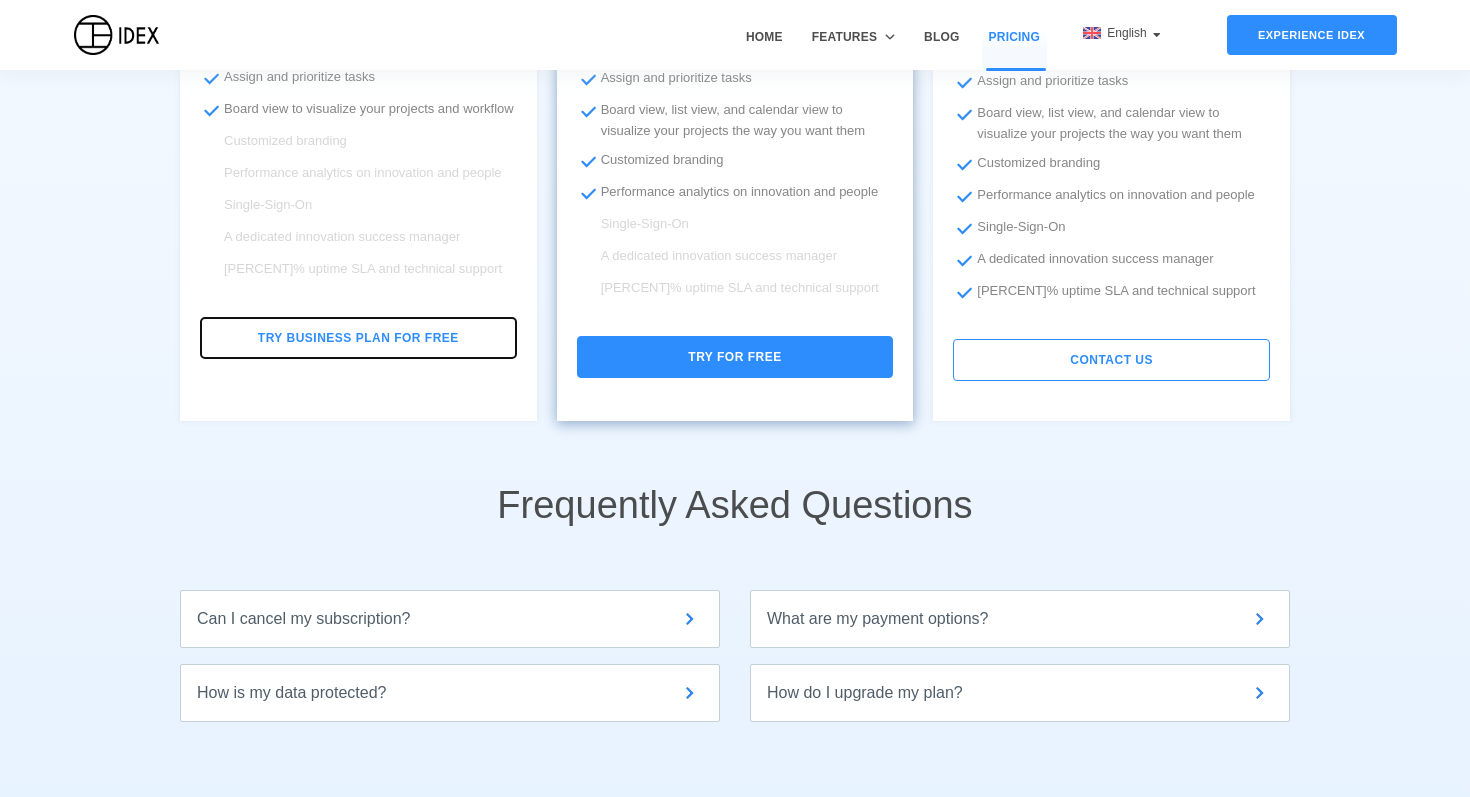 click on "Try Business plan for free" at bounding box center (358, 338) 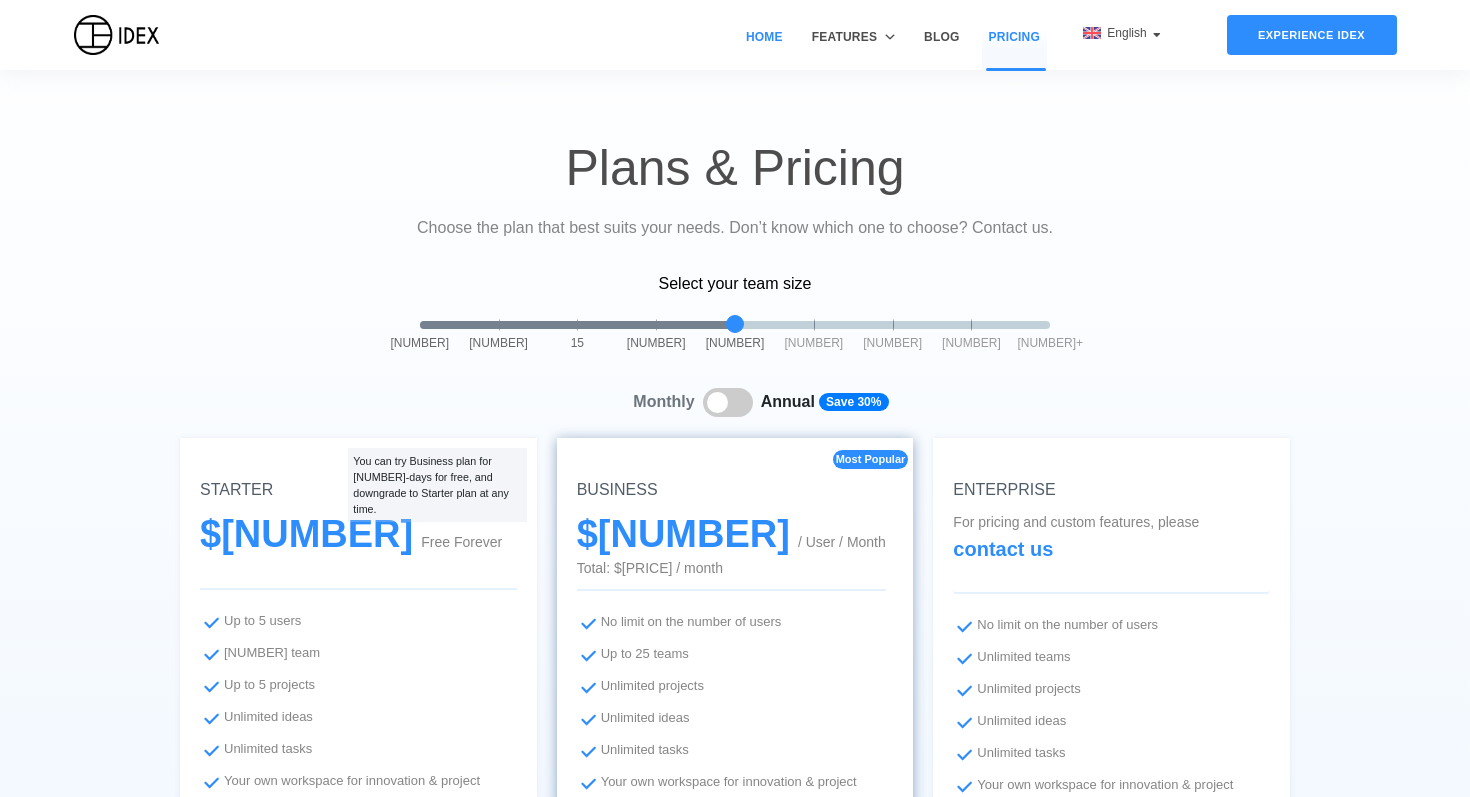 click on "Home" at bounding box center (764, 49) 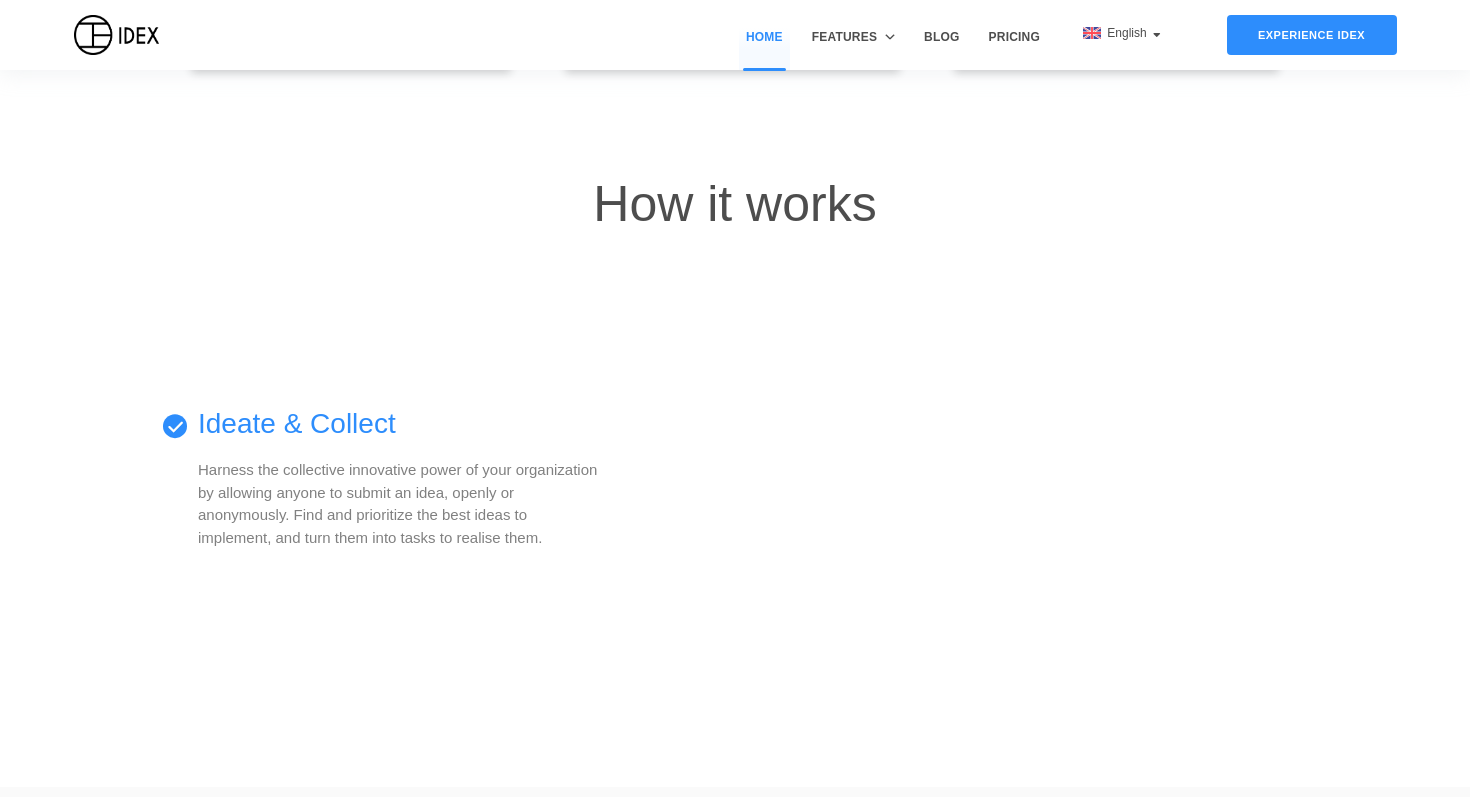 scroll, scrollTop: 726, scrollLeft: 0, axis: vertical 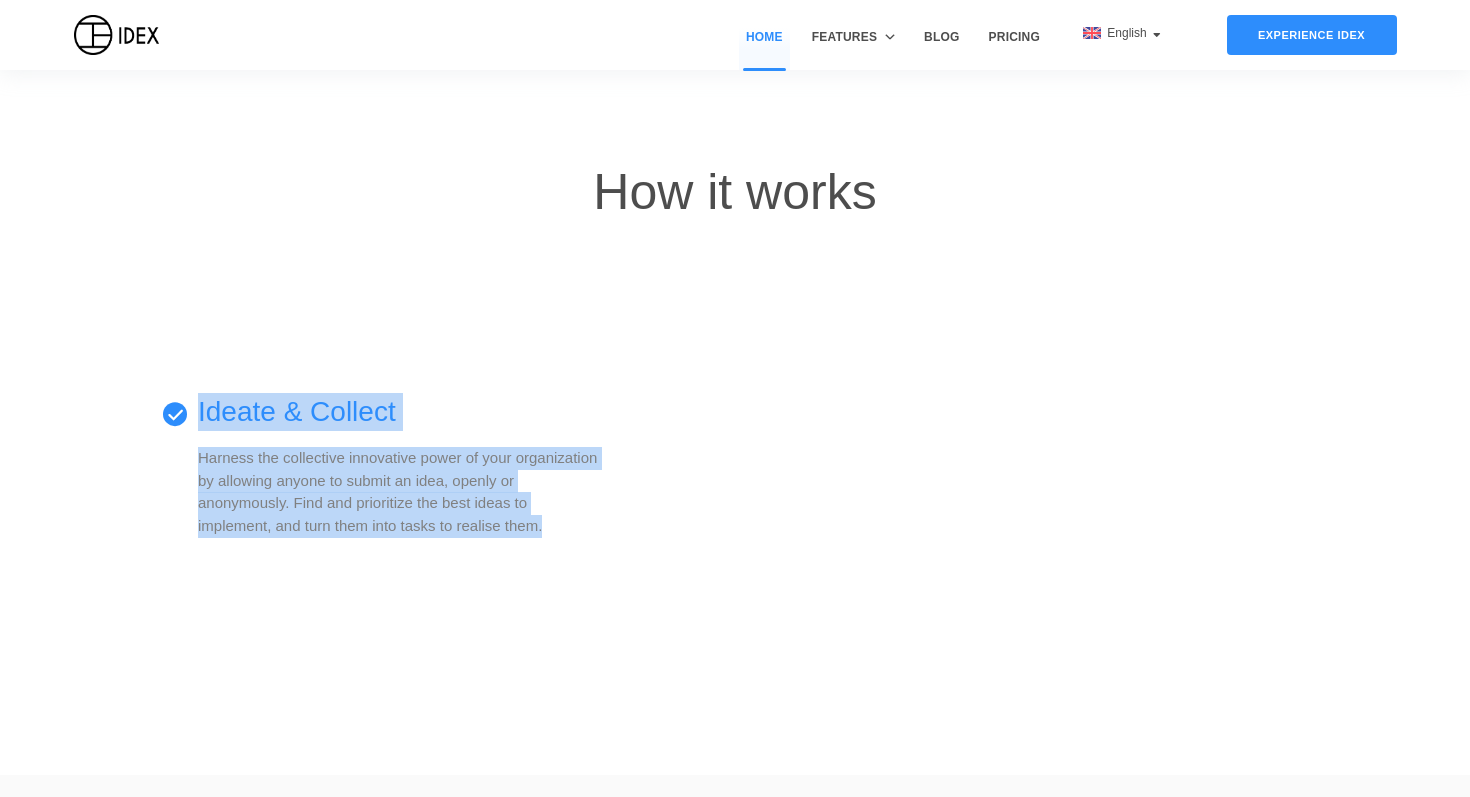 drag, startPoint x: 199, startPoint y: 414, endPoint x: 560, endPoint y: 528, distance: 378.57233 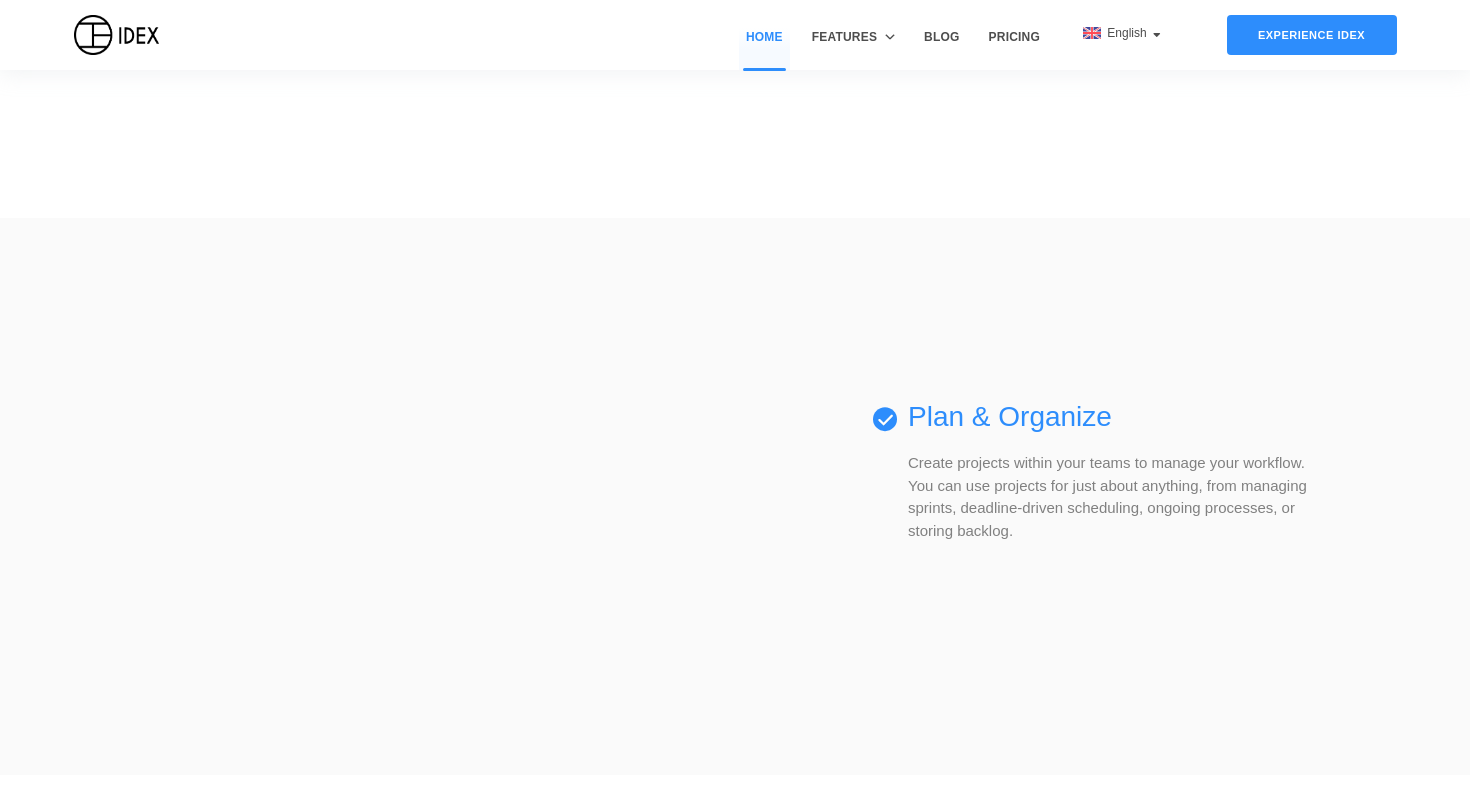 scroll, scrollTop: 1285, scrollLeft: 0, axis: vertical 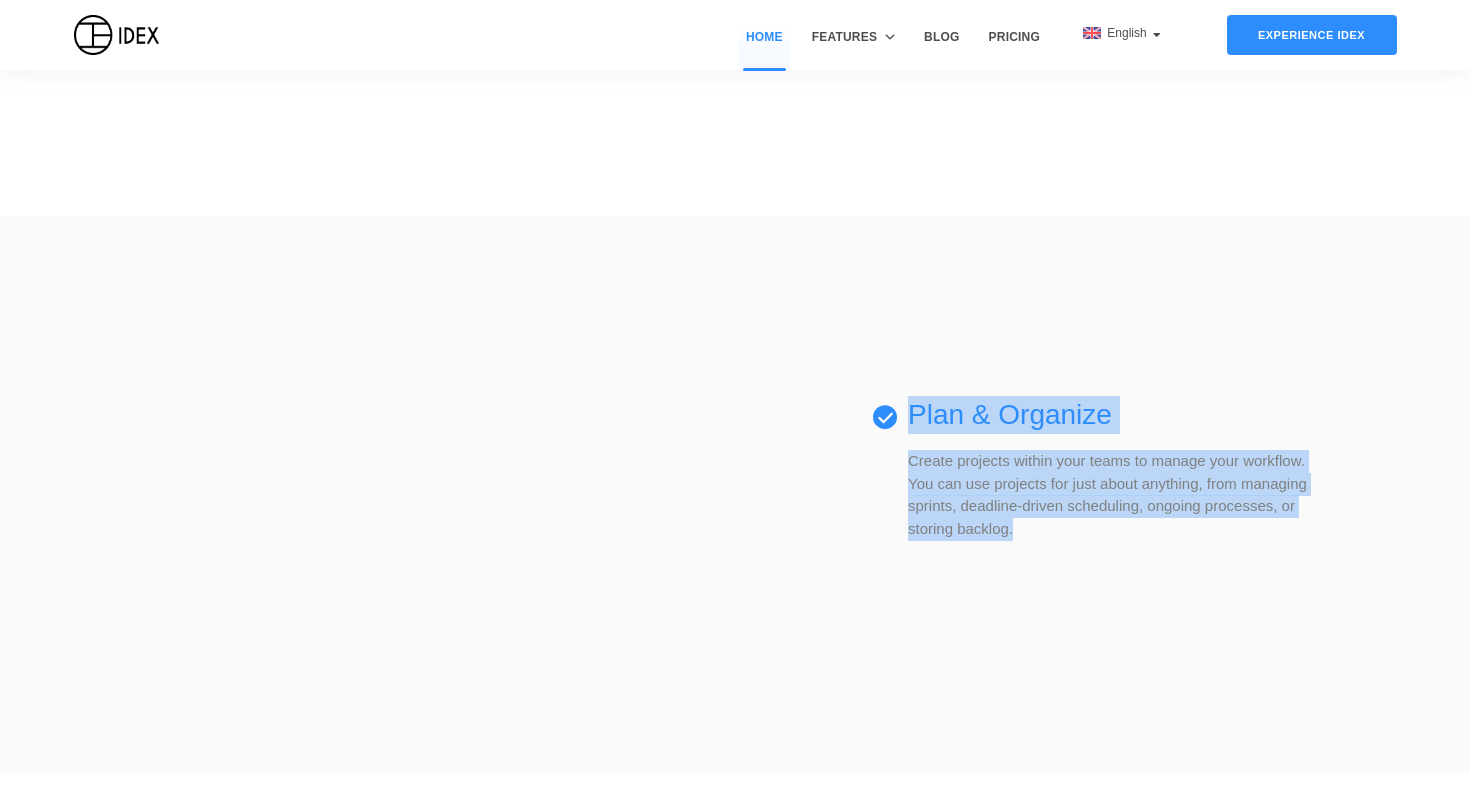 drag, startPoint x: 908, startPoint y: 493, endPoint x: 1208, endPoint y: 608, distance: 321.28647 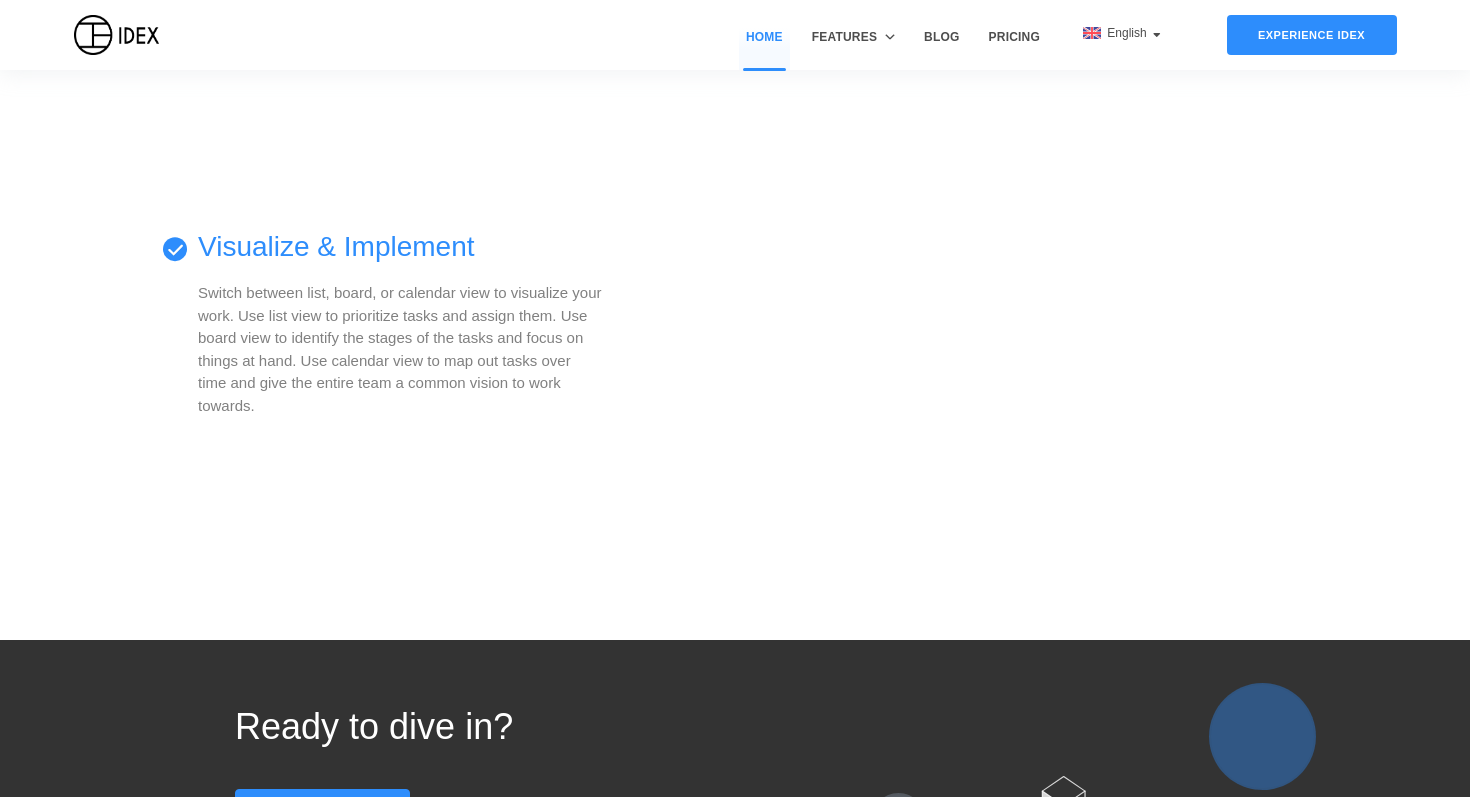 scroll, scrollTop: 2070, scrollLeft: 0, axis: vertical 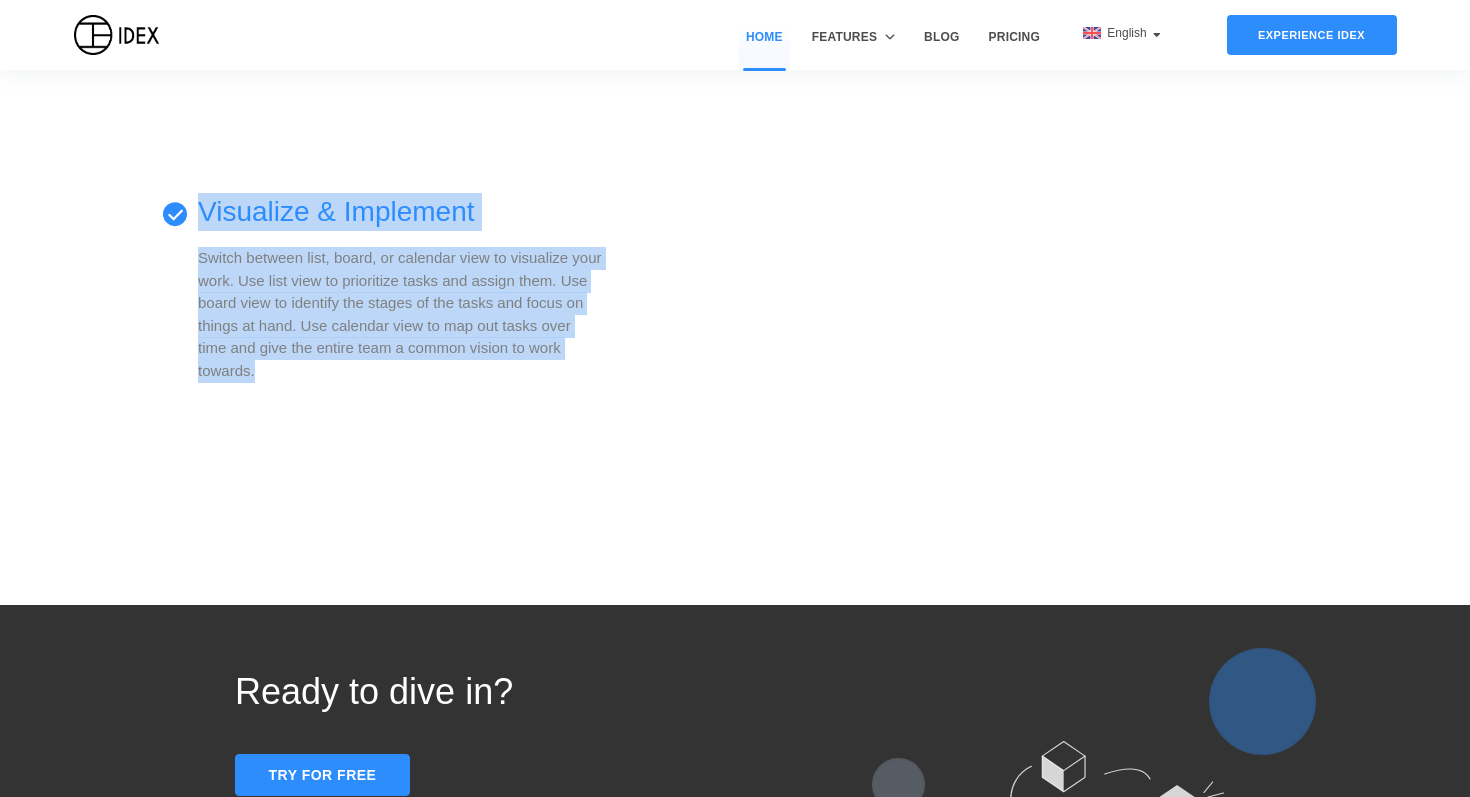 drag, startPoint x: 198, startPoint y: 369, endPoint x: 385, endPoint y: 530, distance: 246.75899 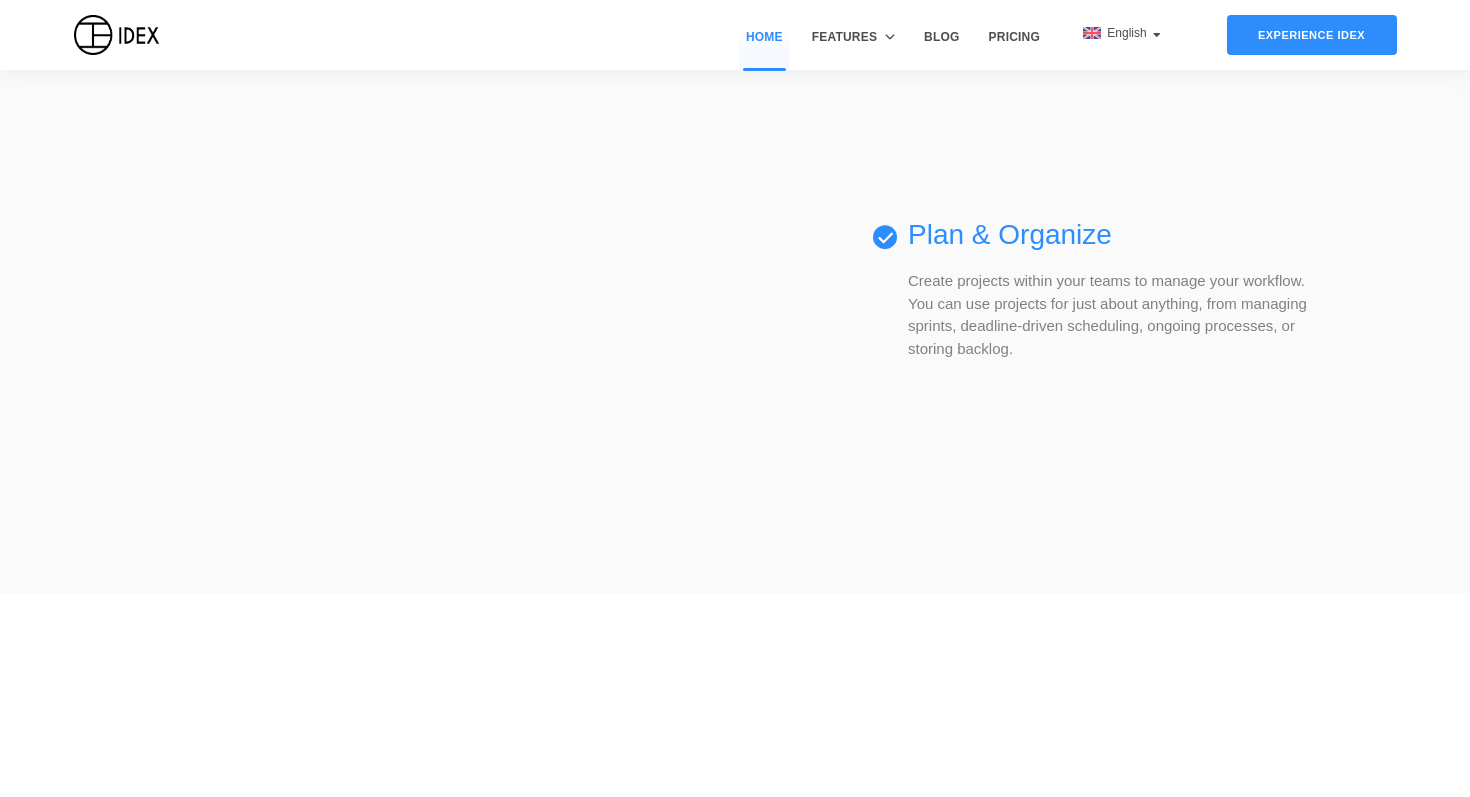 scroll, scrollTop: 1392, scrollLeft: 0, axis: vertical 